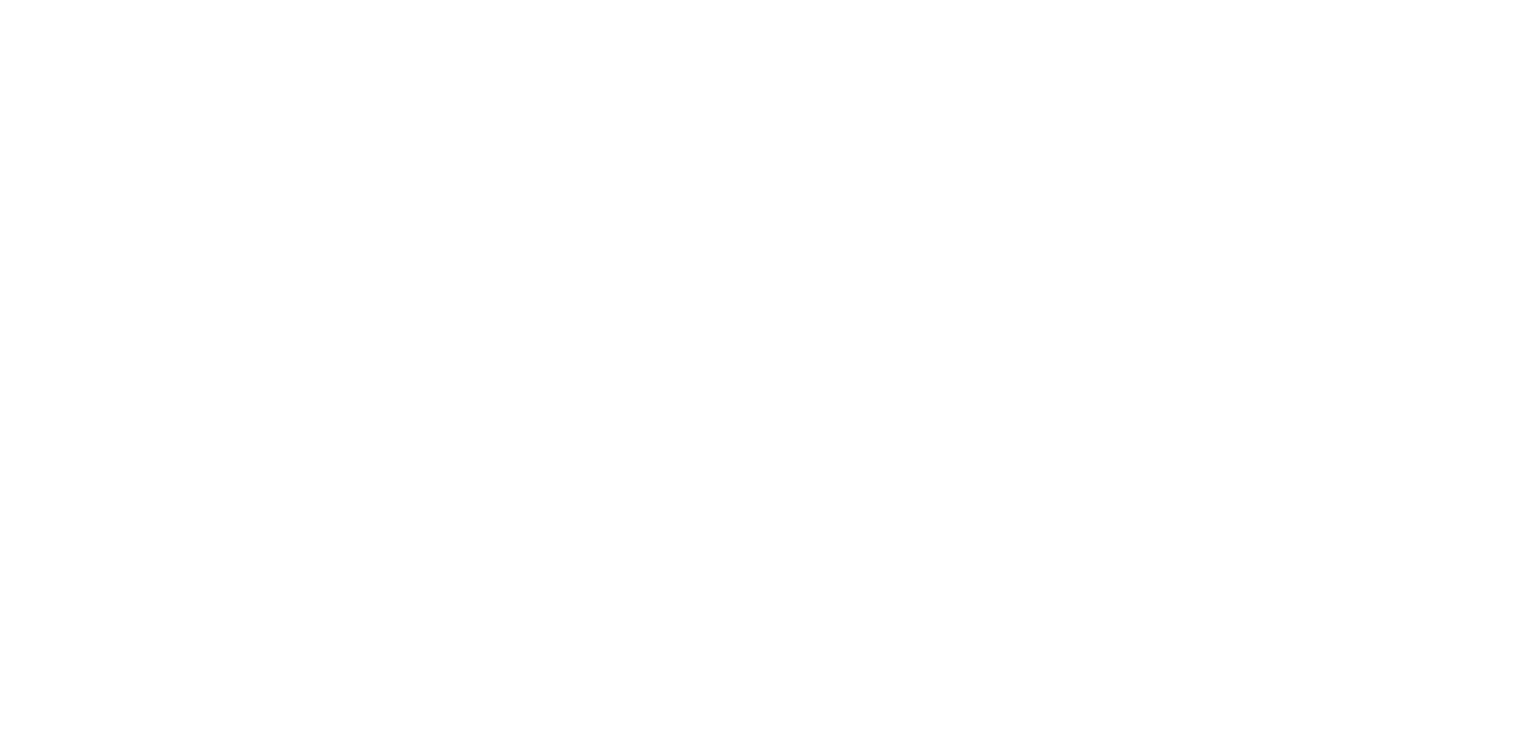 scroll, scrollTop: 0, scrollLeft: 0, axis: both 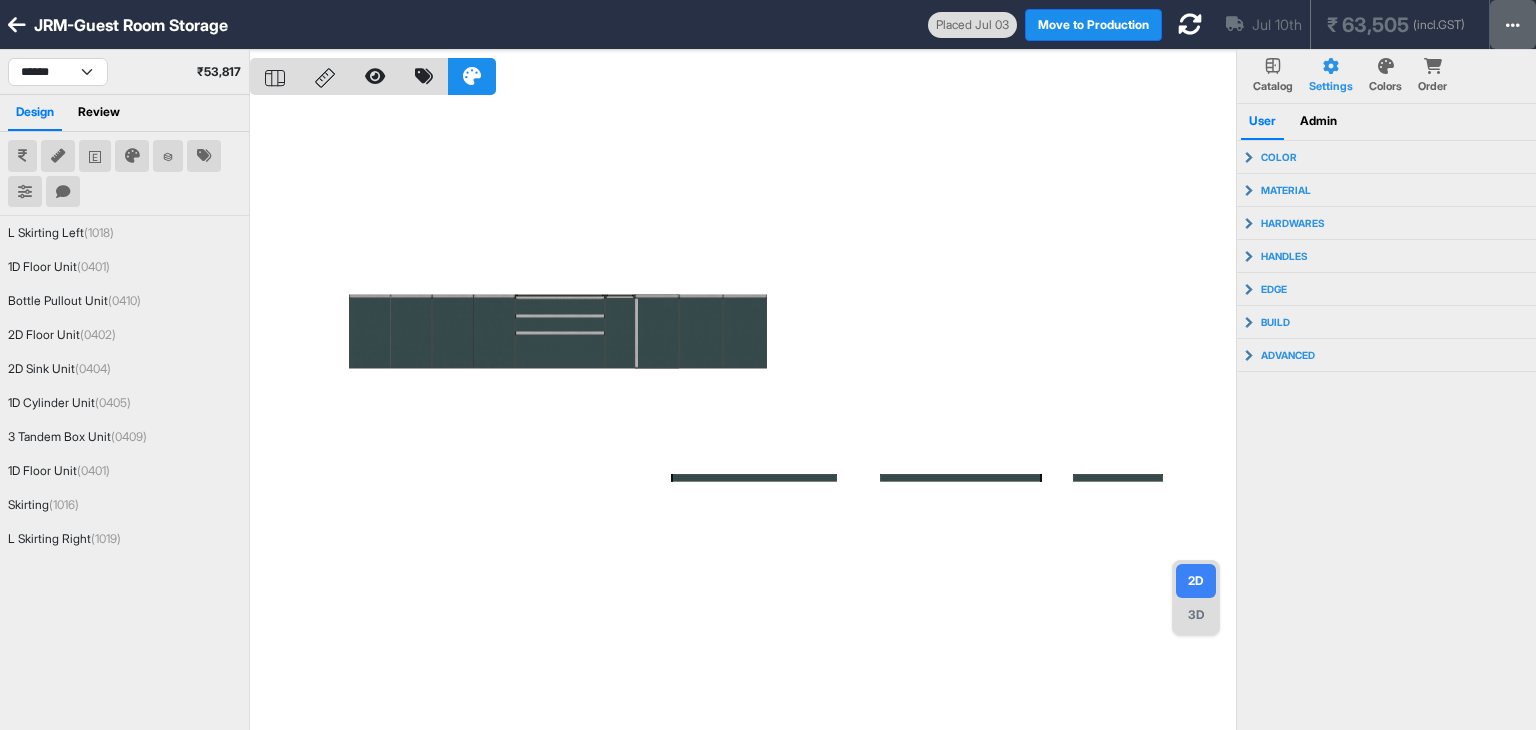 click at bounding box center [1513, 24] 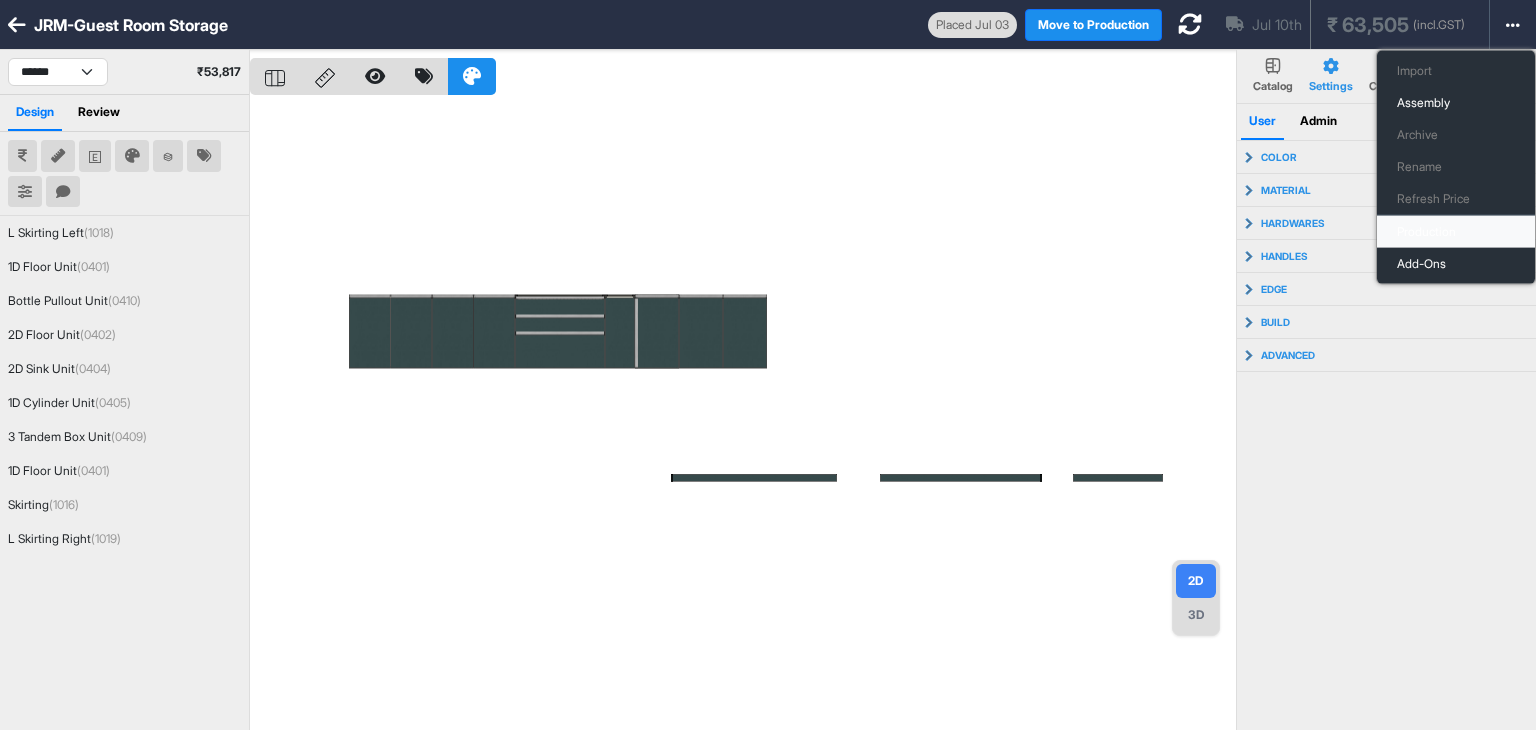 click on "Production" at bounding box center (1456, 232) 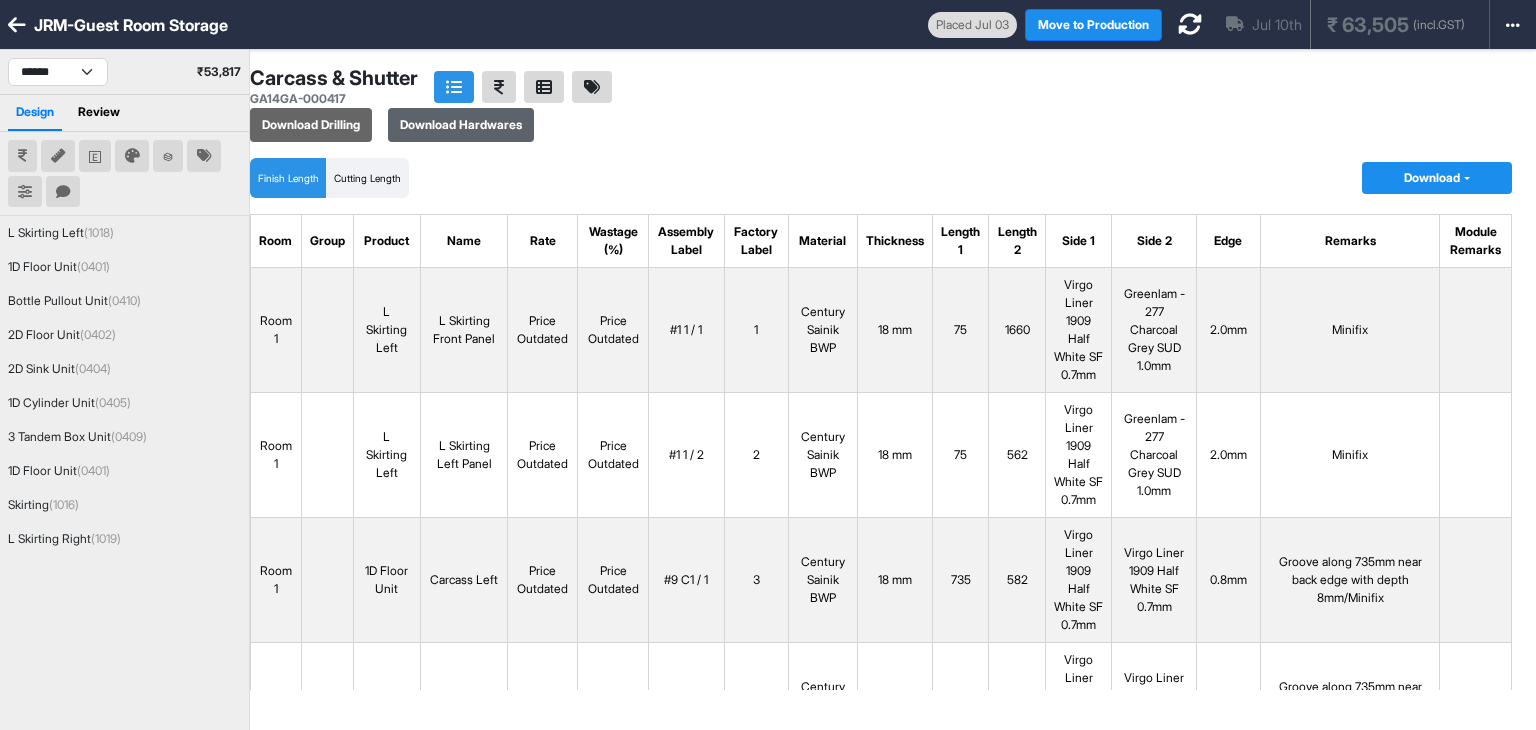 click on "Download Hardwares" at bounding box center [461, 125] 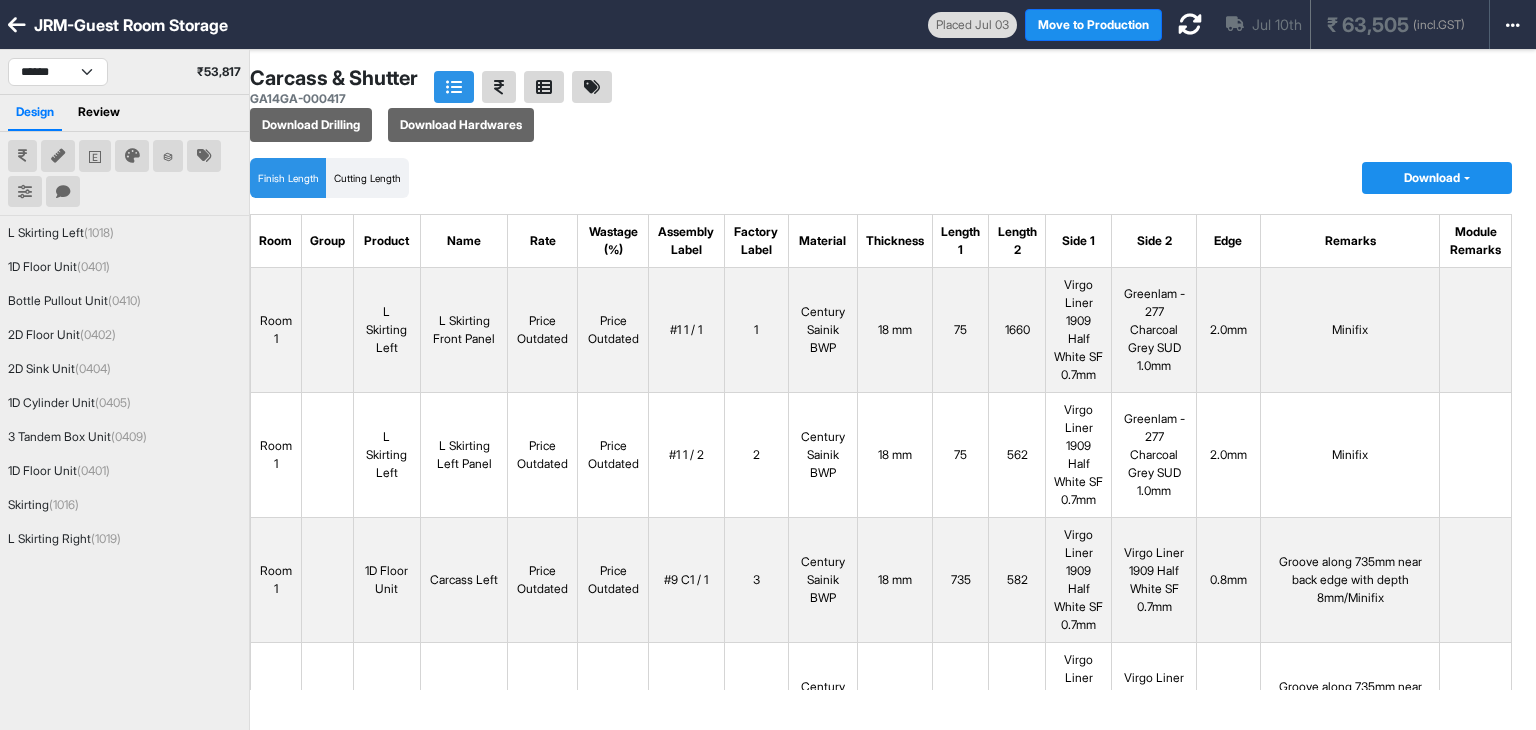 click on "Finish Length Cutting Length Download Copy Plank Format (CSV) SmartSpace Format (CSV) Pricing (CSV)" at bounding box center (881, 178) 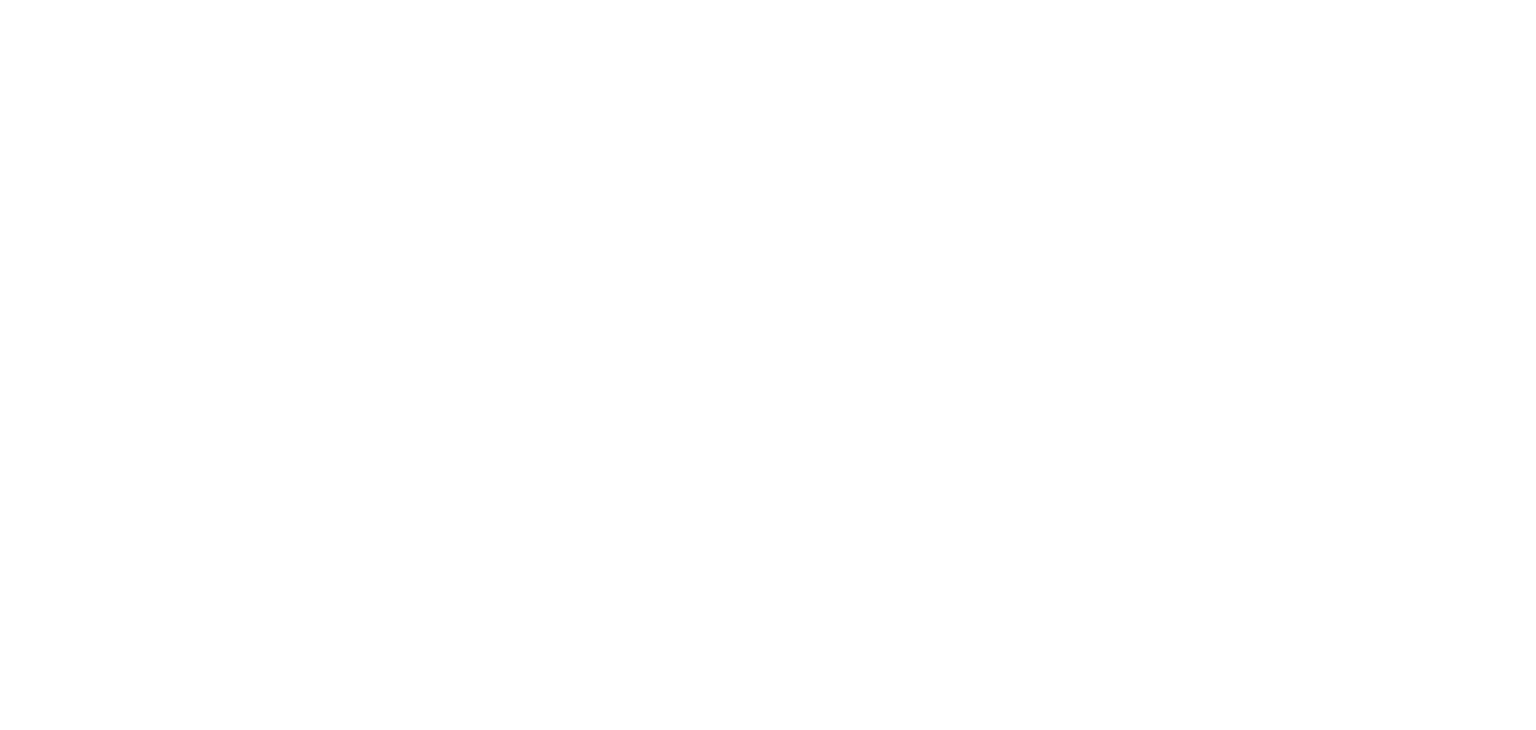 scroll, scrollTop: 0, scrollLeft: 0, axis: both 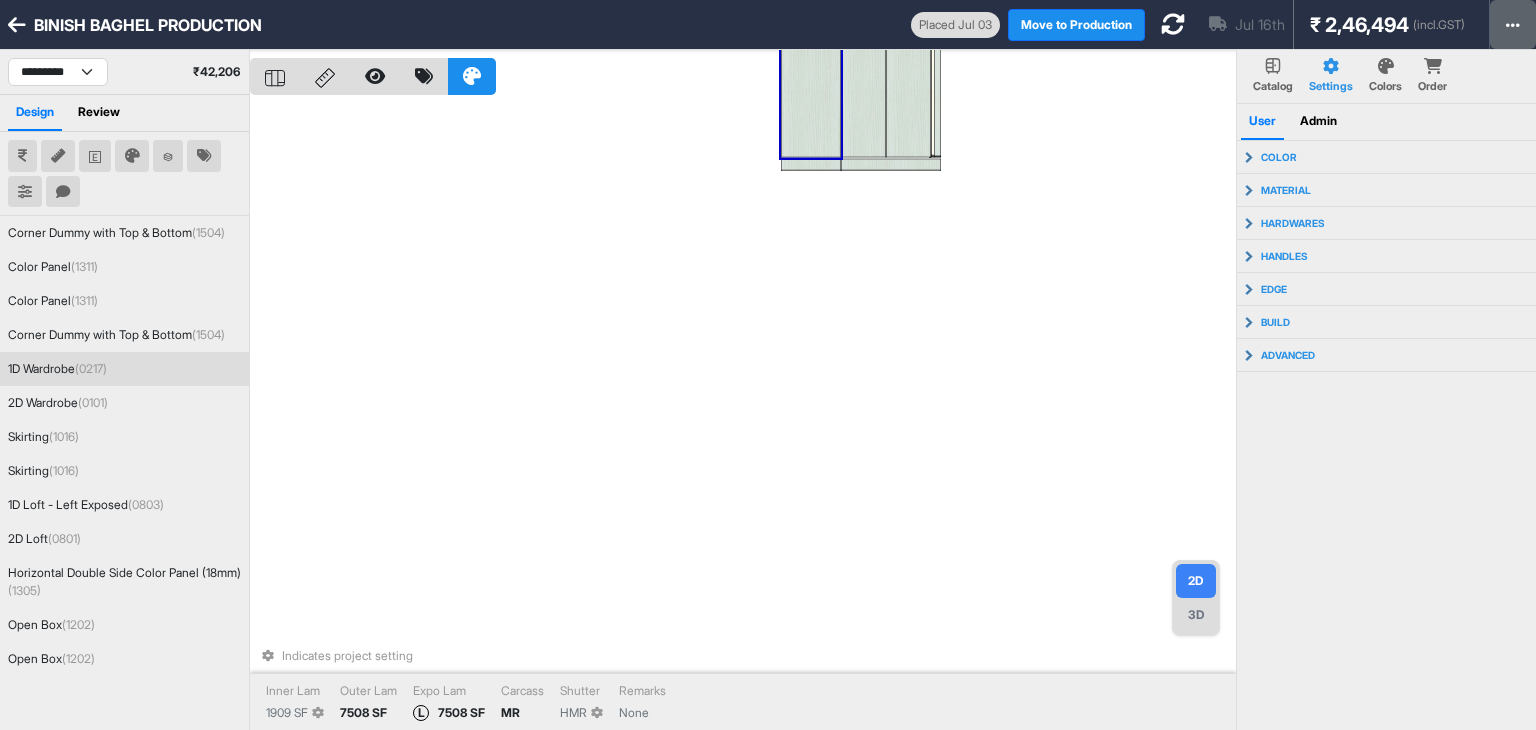 click at bounding box center [1513, 24] 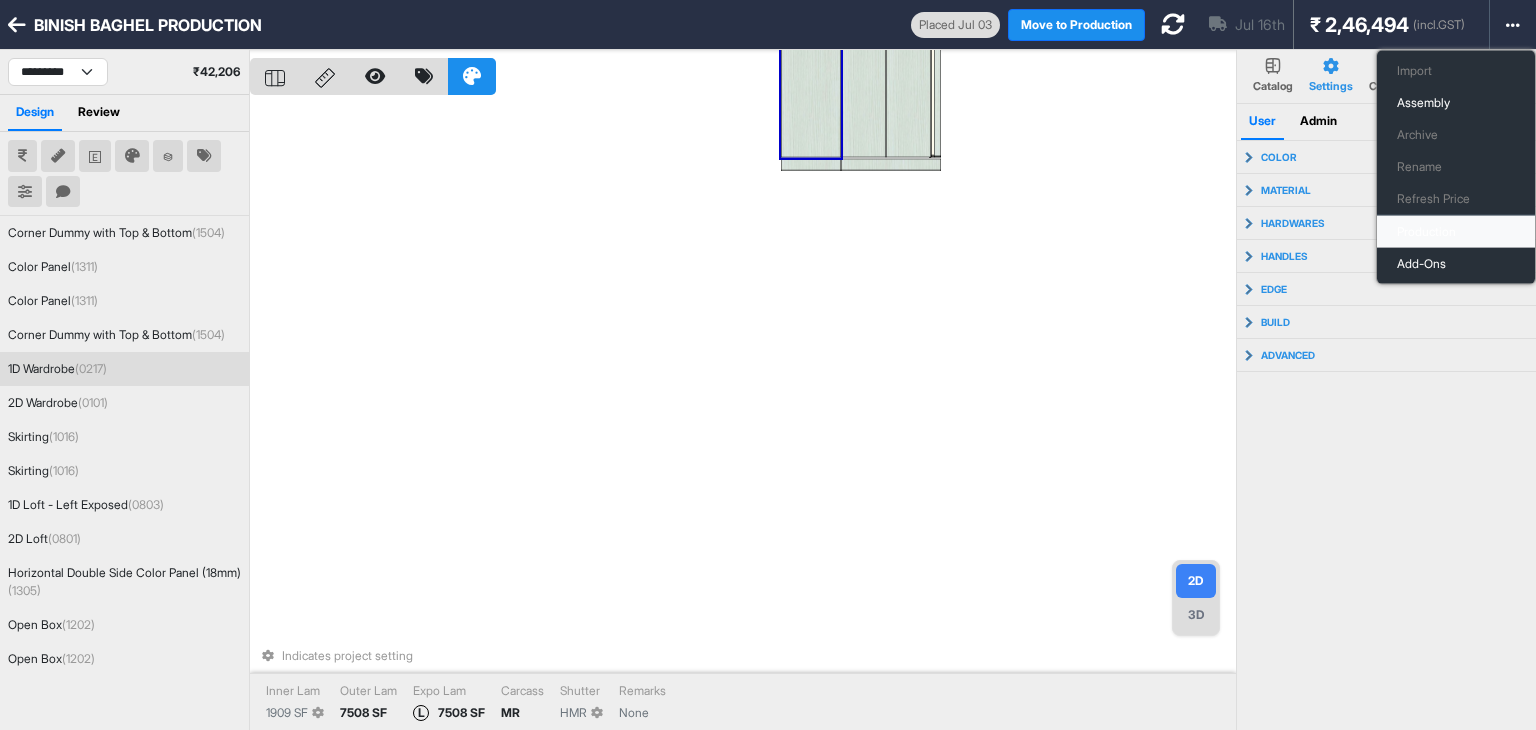 click on "Production" at bounding box center [1456, 232] 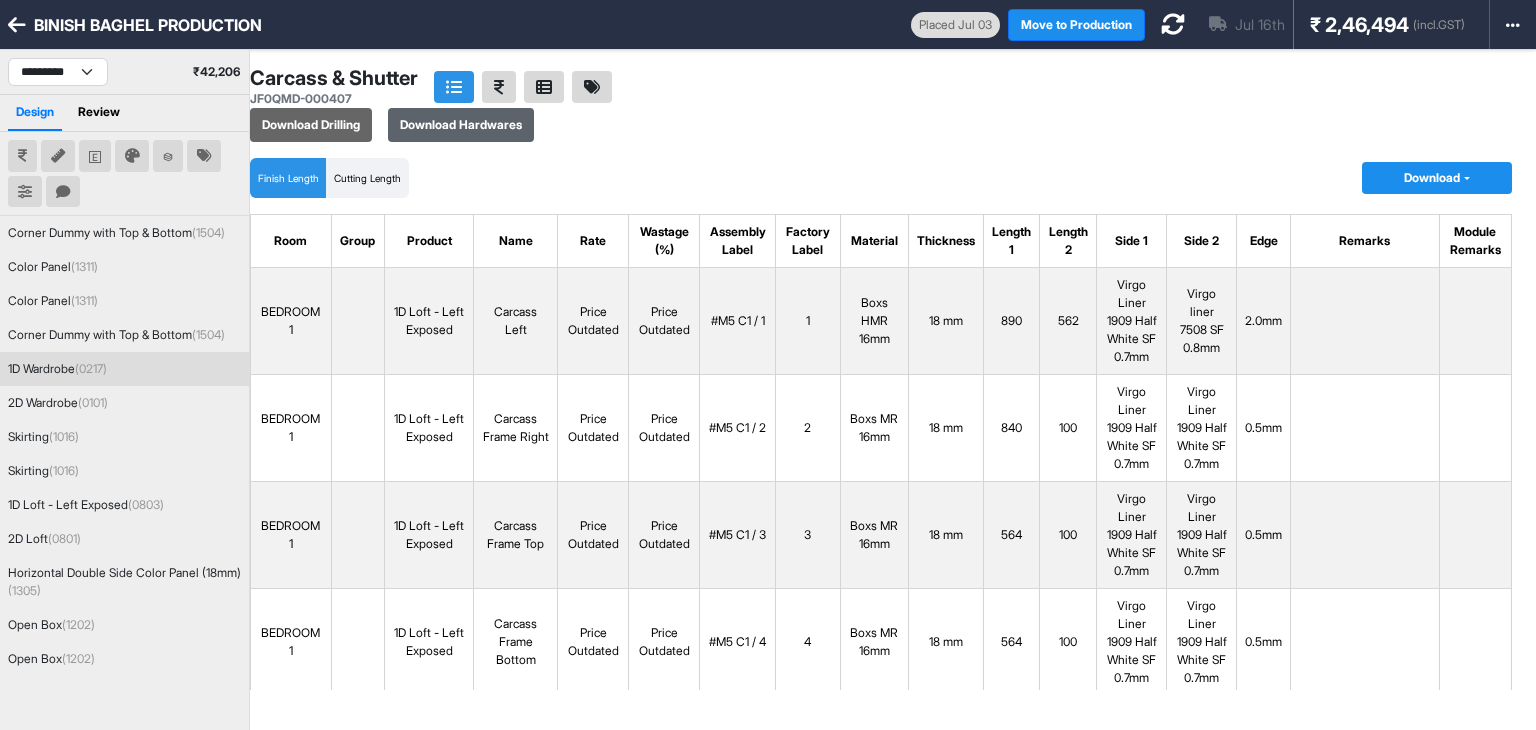 click on "Download Hardwares" at bounding box center [461, 125] 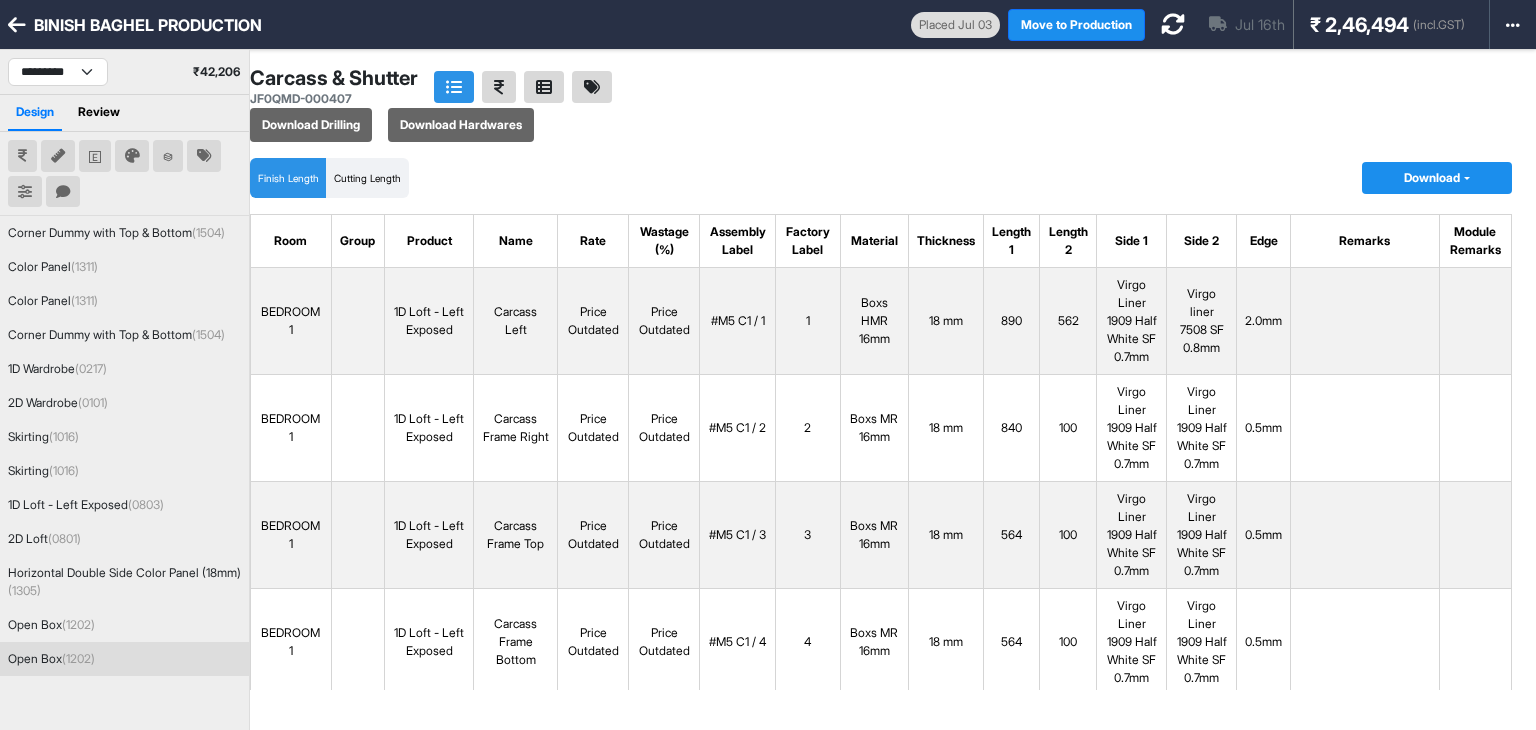 click on "Finish Length Cutting Length Download Copy Plank Format (CSV) SmartSpace Format (CSV) Pricing (CSV) Room Group Product Name Rate Wastage (%) Assembly Label Factory Label Material Thickness Length 1 Length 2 Side 1 Side 2 Edge Remarks Module Remarks BEDROOM 1 1D Loft - Left Exposed Carcass Left Price Outdated Price Outdated #M5 C1 / 1 1 Boxs HMR 16mm 18 mm 890 562 Virgo Liner 1909 Half White SF 0.7mm Virgo liner 7508 SF 0.8mm 2.0mm   BEDROOM 1 1D Loft - Left Exposed Carcass Frame Right Price Outdated Price Outdated #M5 C1 / 2 2 Boxs MR 16mm 18 mm 840 100 Virgo Liner 1909 Half White SF 0.7mm Virgo Liner 1909 Half White SF 0.7mm 0.5mm   BEDROOM 1 1D Loft - Left Exposed Carcass Frame Top Price Outdated Price Outdated #M5 C1 / 3 3 Boxs MR 16mm 18 mm 564 100 Virgo Liner 1909 Half White SF 0.7mm Virgo Liner 1909 Half White SF 0.7mm 0.5mm   BEDROOM 1 1D Loft - Left Exposed Carcass Frame Bottom Price Outdated Price Outdated #M5 C1 / 4 4 Boxs MR 16mm 18 mm 564 100 Virgo Liner 1909 Half White SF 0.7mm 0.5mm   BEDROOM 1" at bounding box center [881, 416] 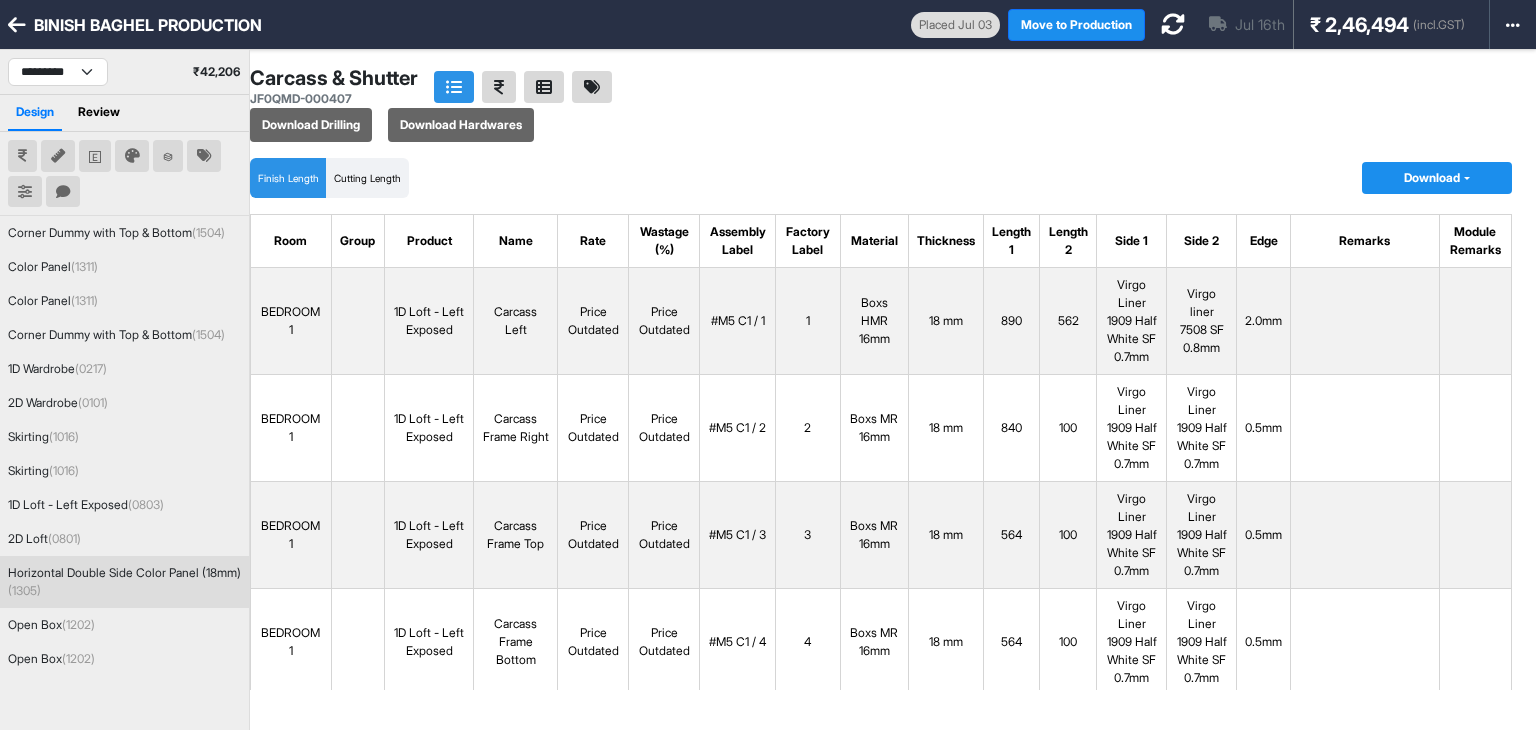 click on "Carcass & Shutter JF0QMD-000407 Download Drilling Download Hardwares" at bounding box center (881, 104) 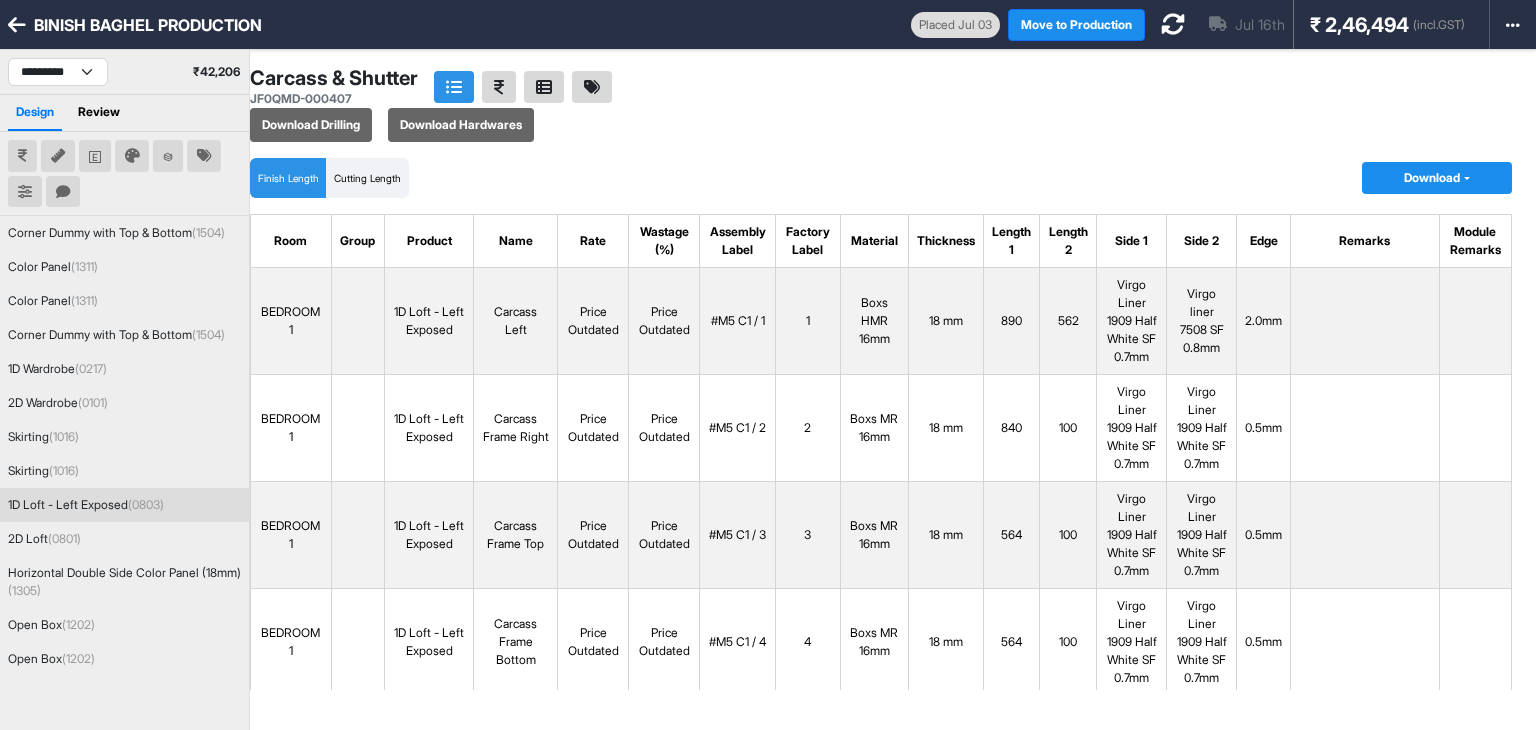 click on "Download" at bounding box center (1437, 178) 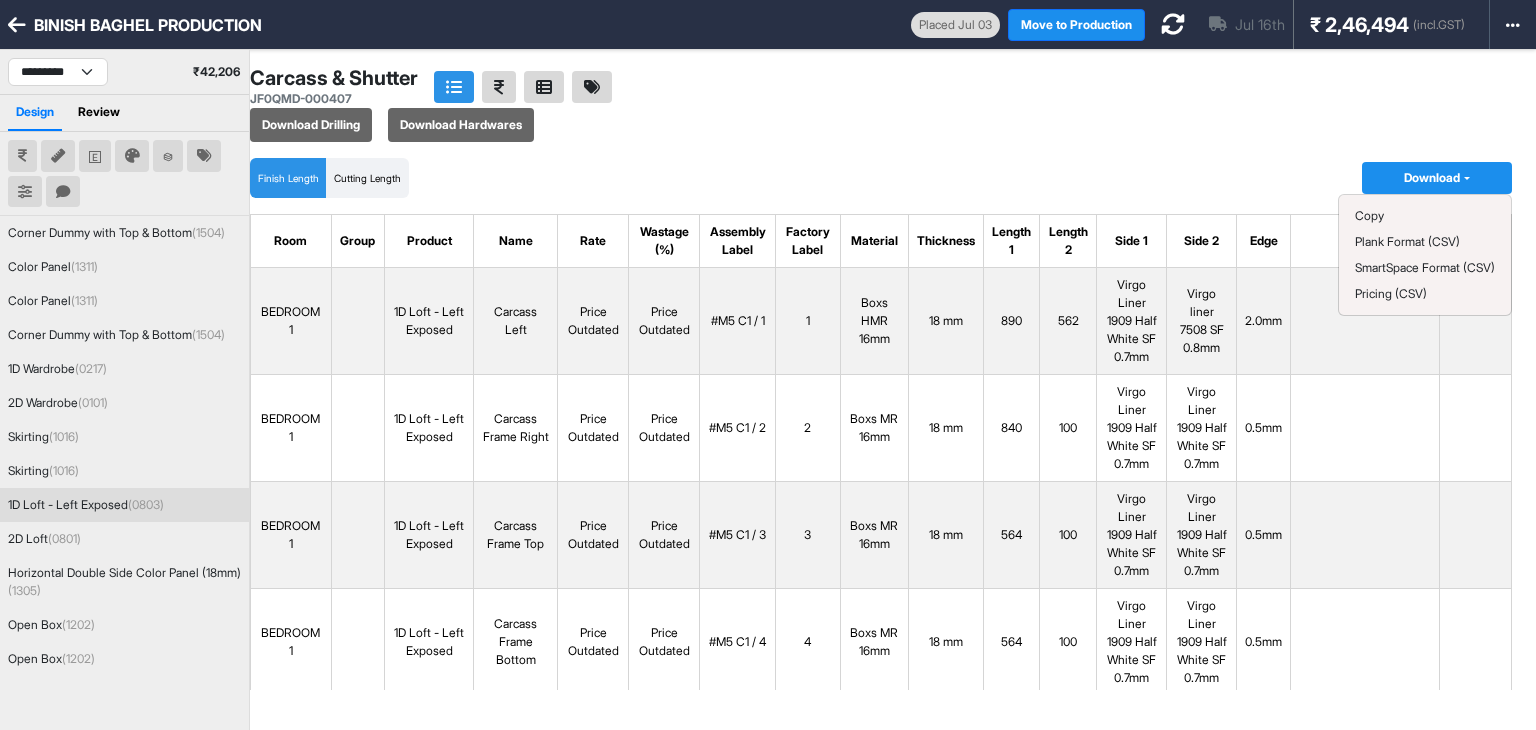 click on "Finish Length Cutting Length Download Copy Plank Format (CSV) SmartSpace Format (CSV) Pricing (CSV)" at bounding box center (881, 178) 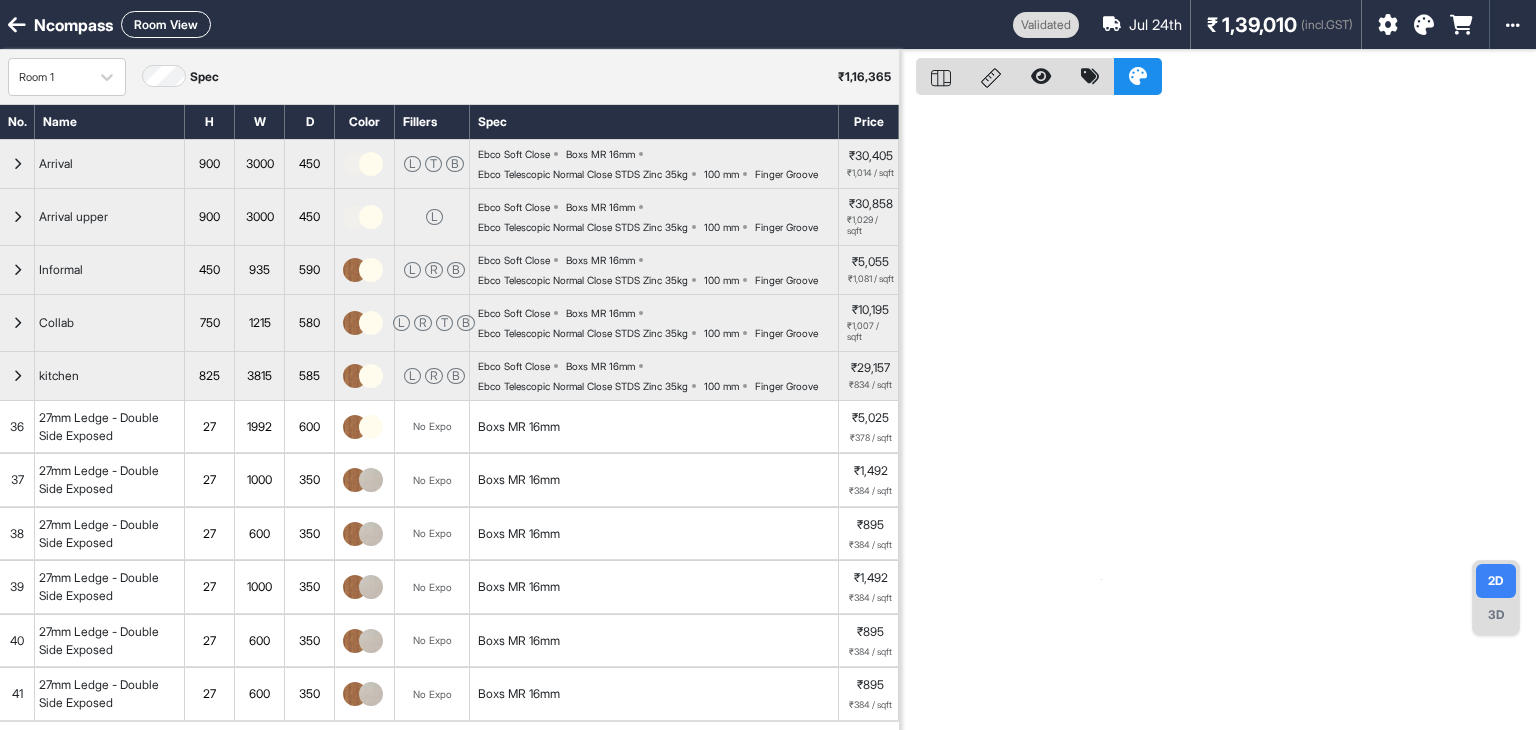 scroll, scrollTop: 0, scrollLeft: 0, axis: both 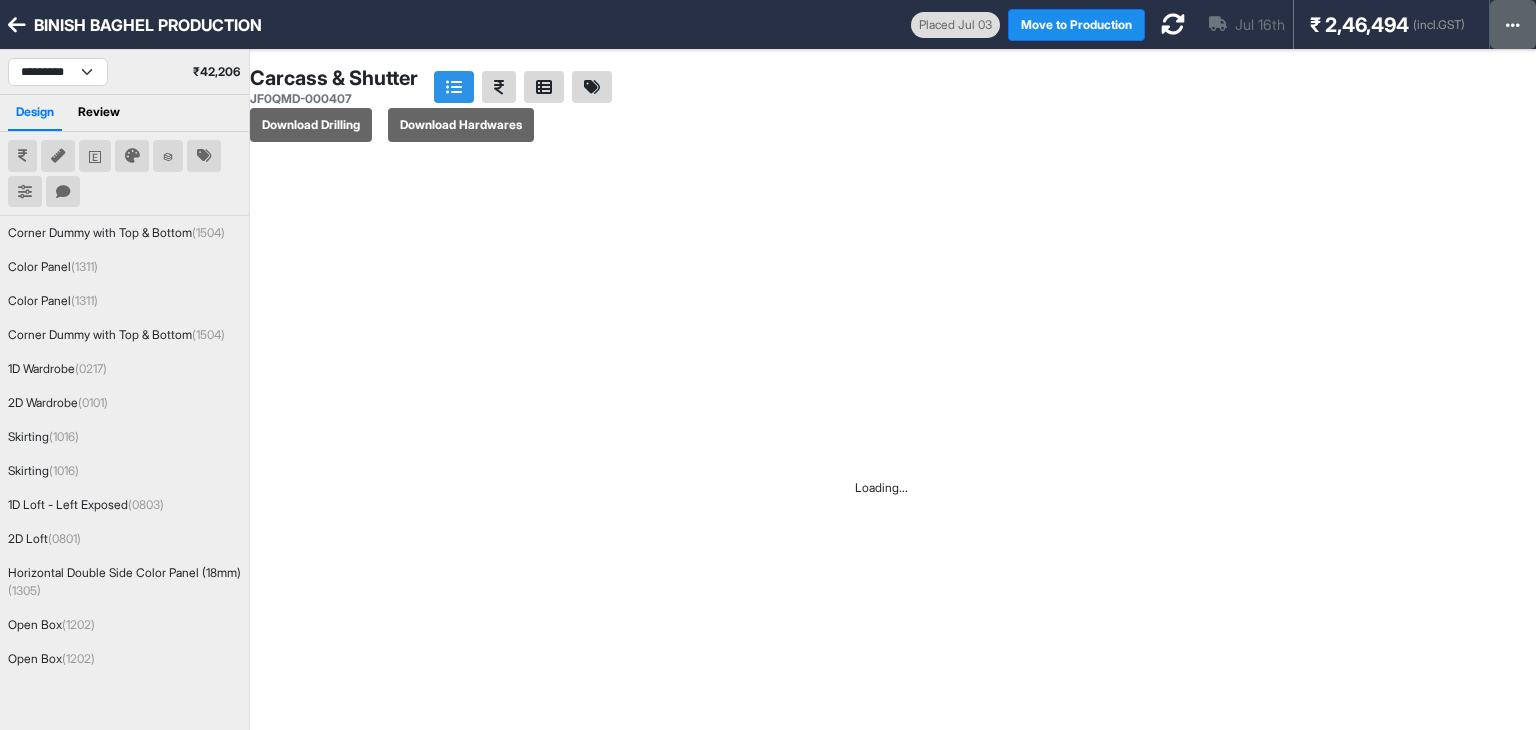 click at bounding box center (1513, 25) 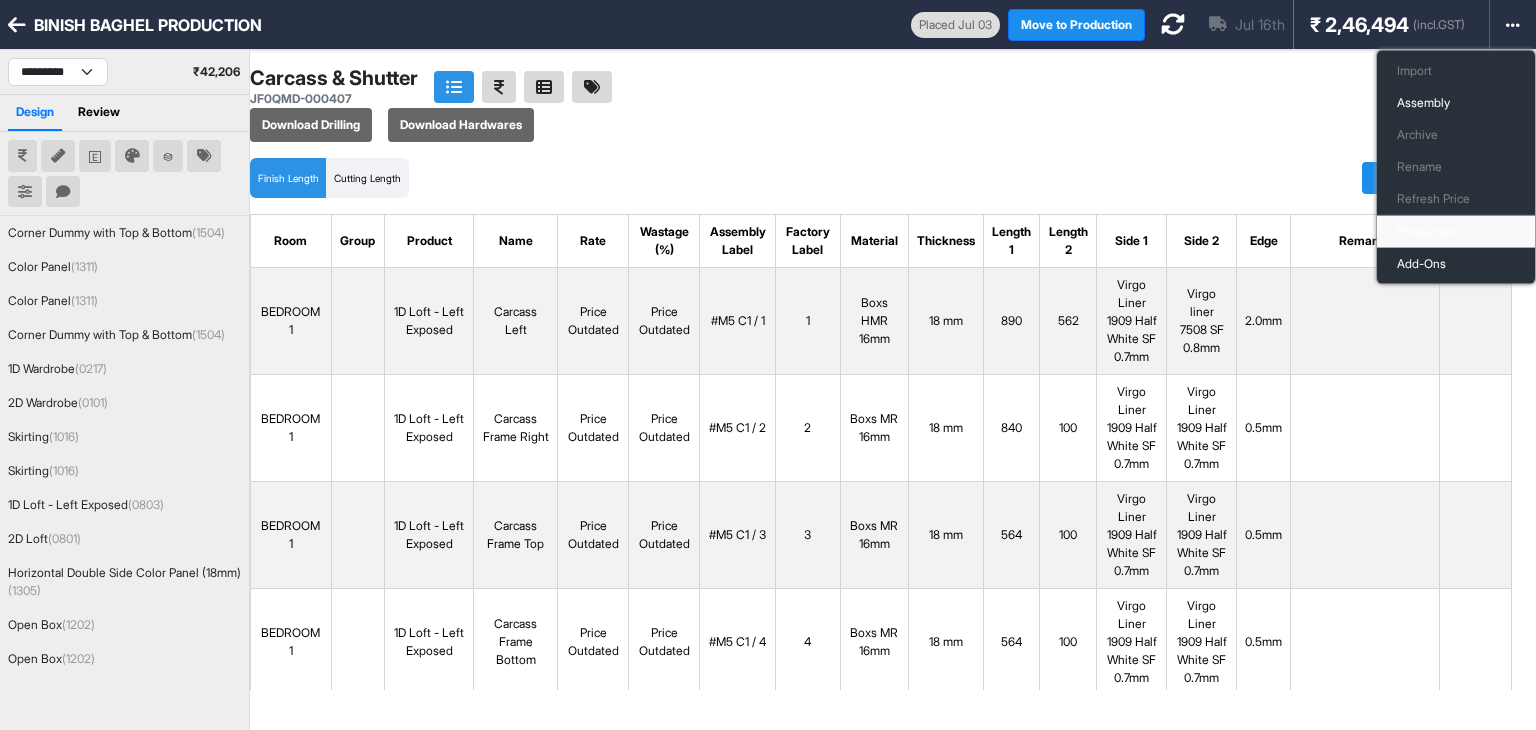 click on "Production" at bounding box center [1456, 232] 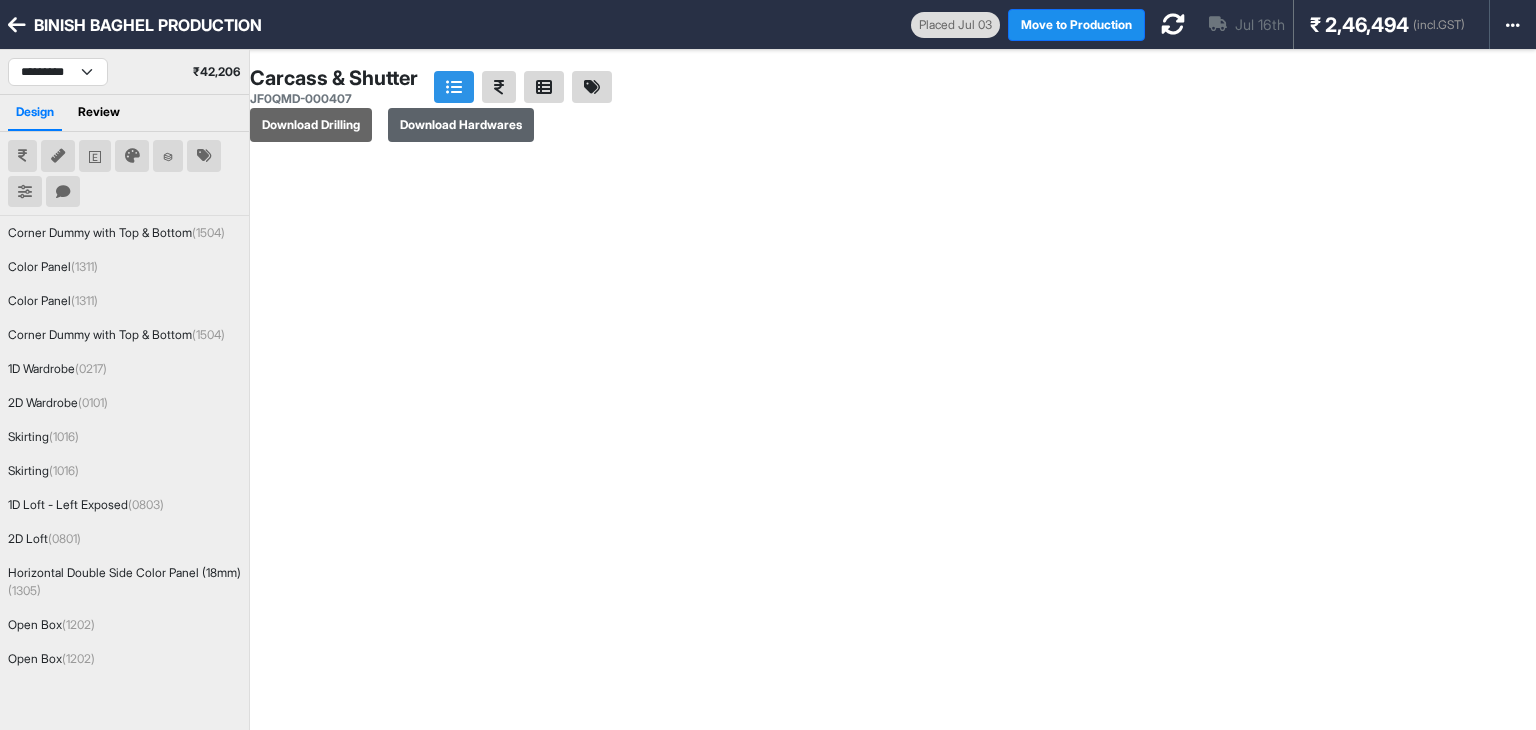 click on "Download Hardwares" at bounding box center [461, 125] 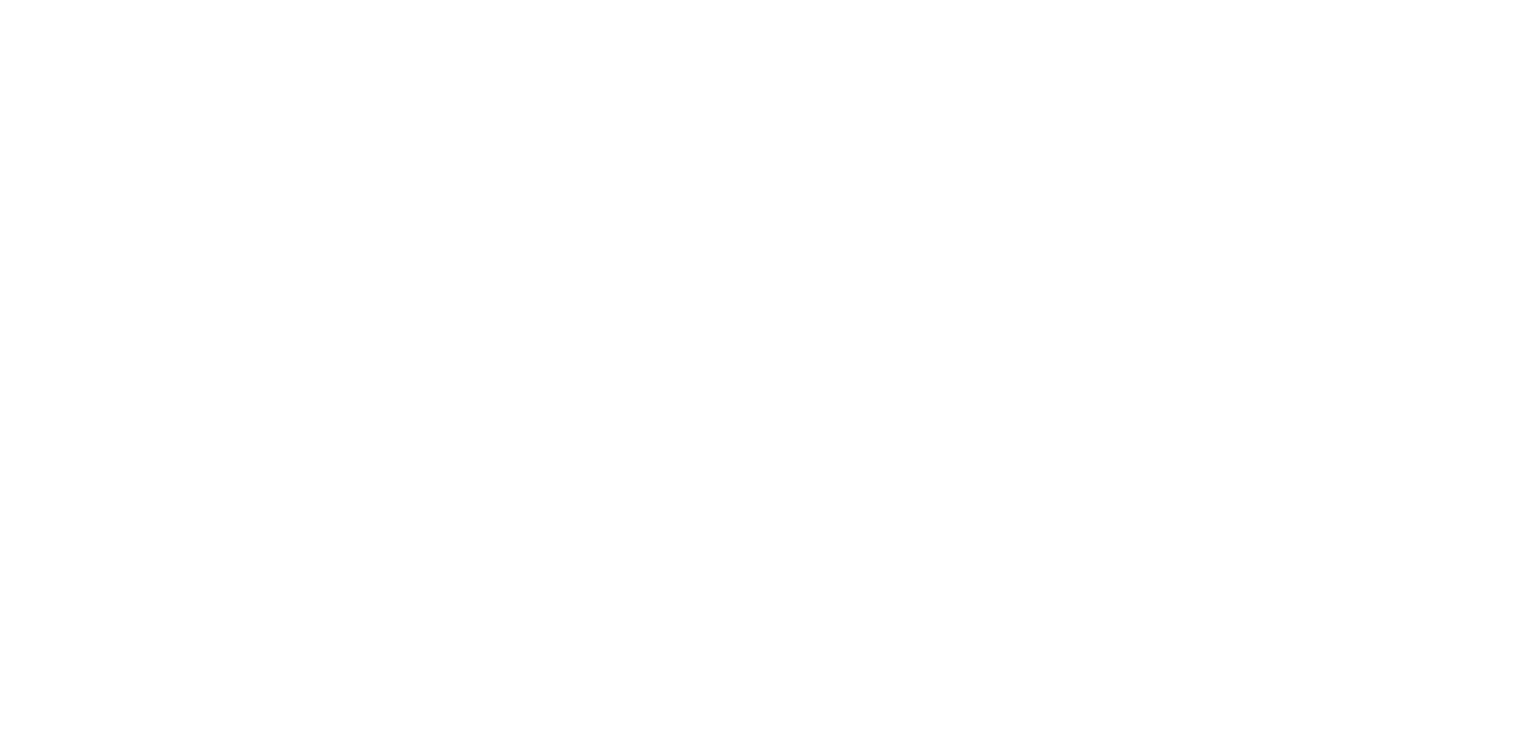 scroll, scrollTop: 0, scrollLeft: 0, axis: both 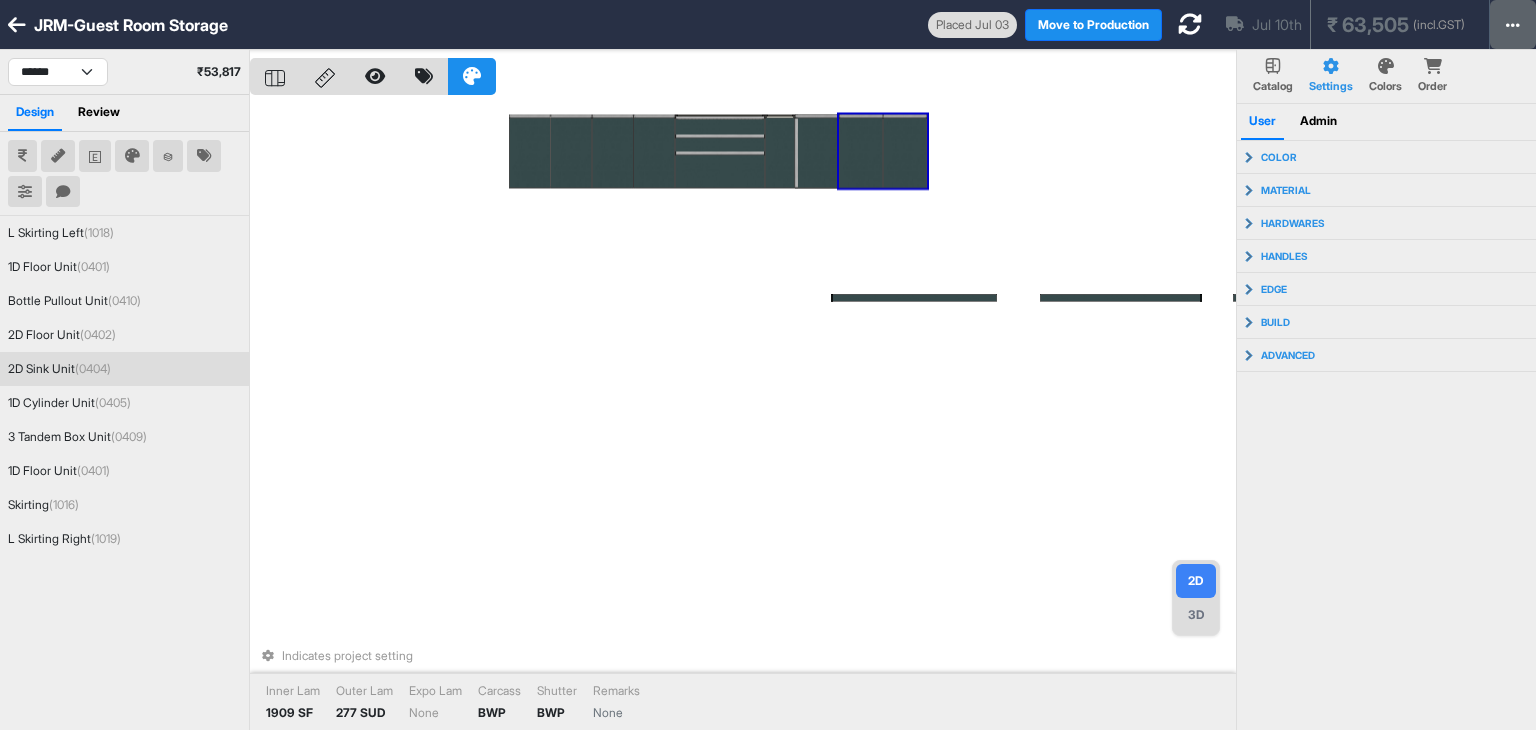 click at bounding box center (1513, 24) 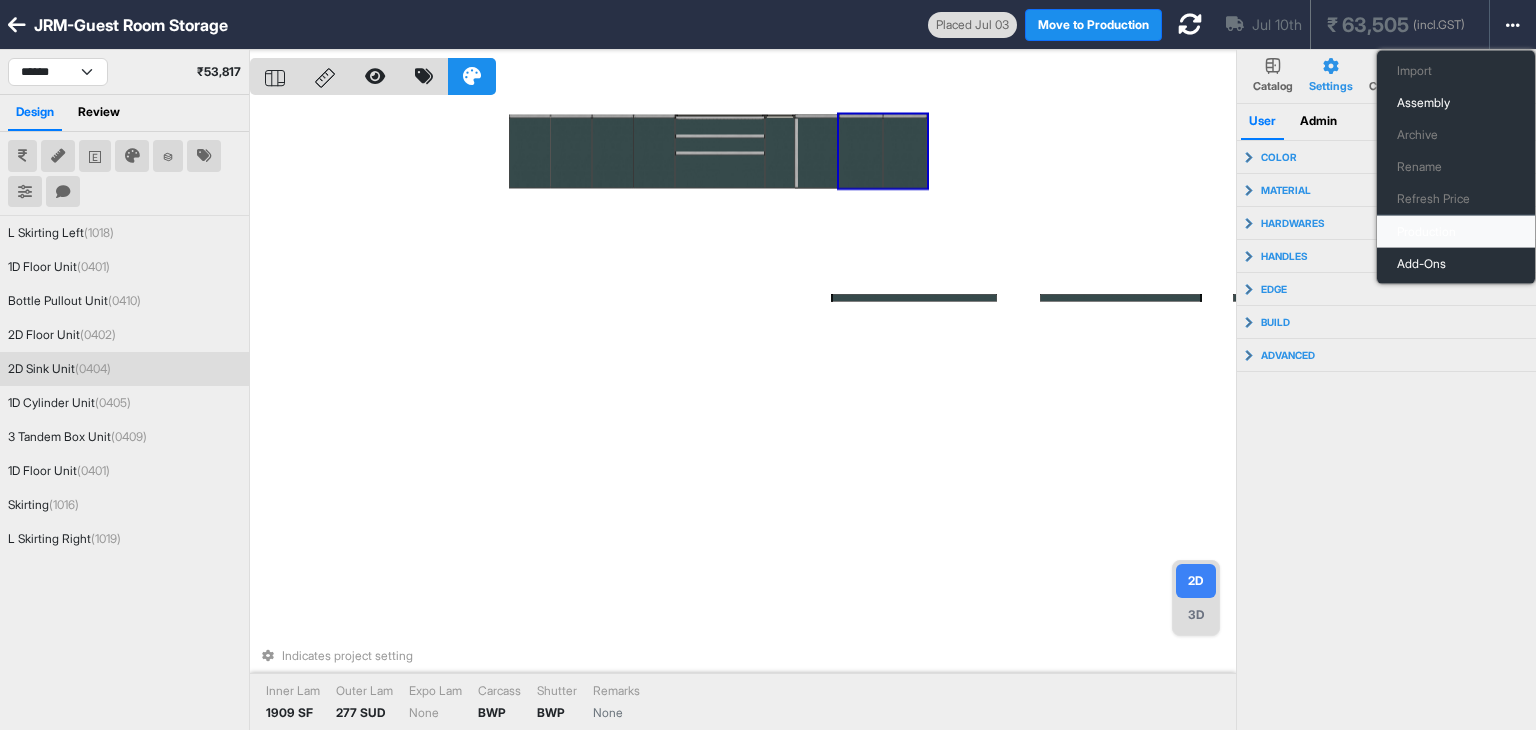 click on "Production" at bounding box center (1456, 232) 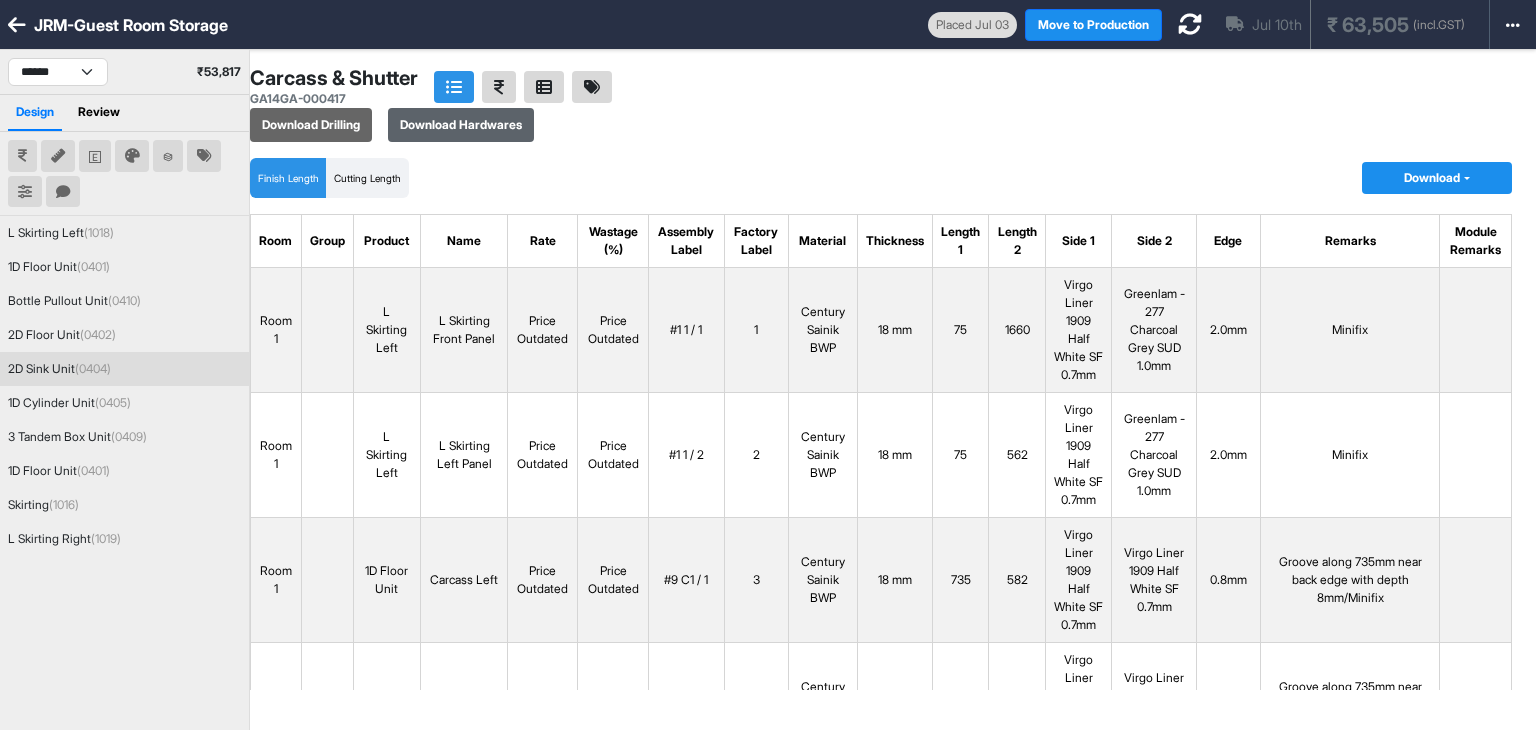 click on "Download Hardwares" at bounding box center [461, 125] 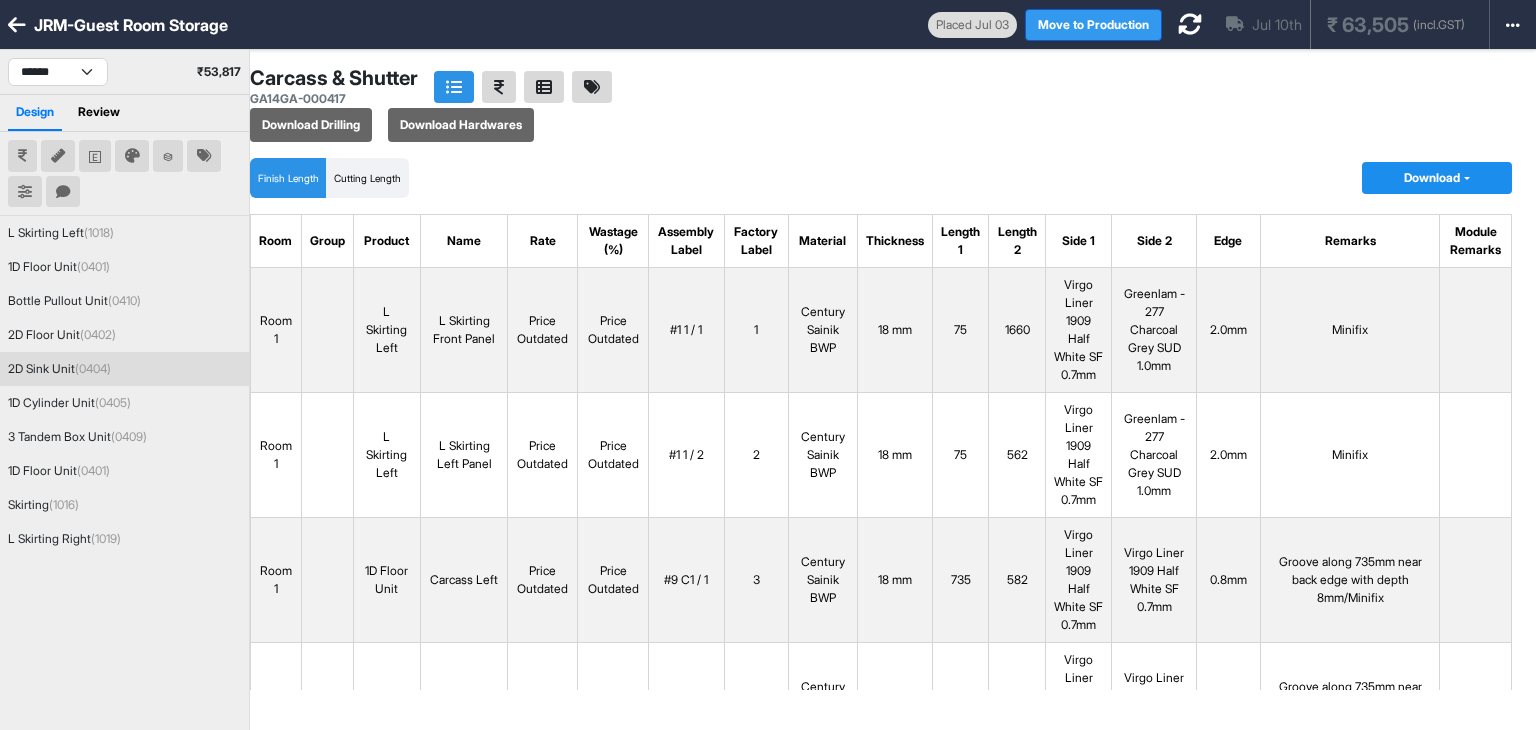 click on "Move to Production" at bounding box center [1093, 25] 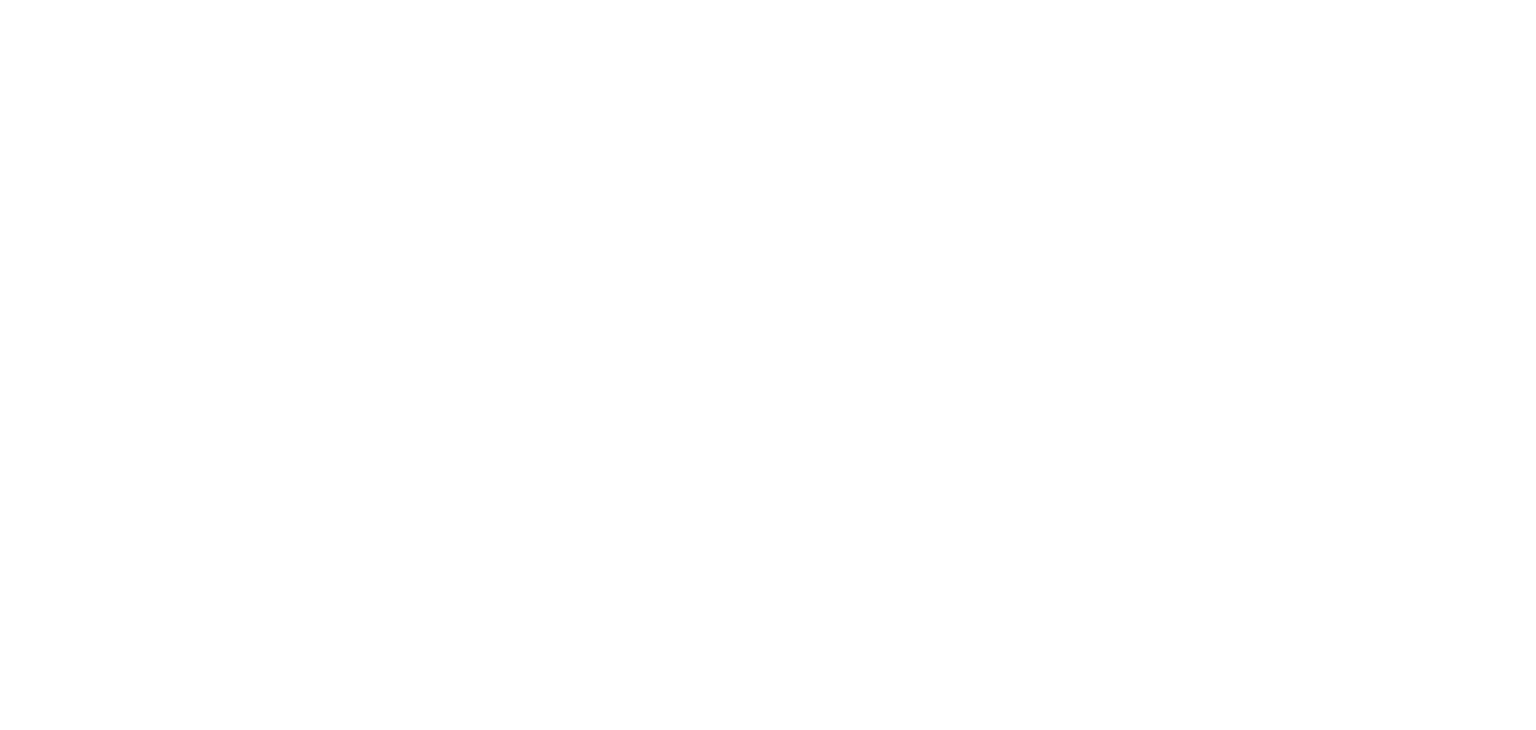 scroll, scrollTop: 0, scrollLeft: 0, axis: both 